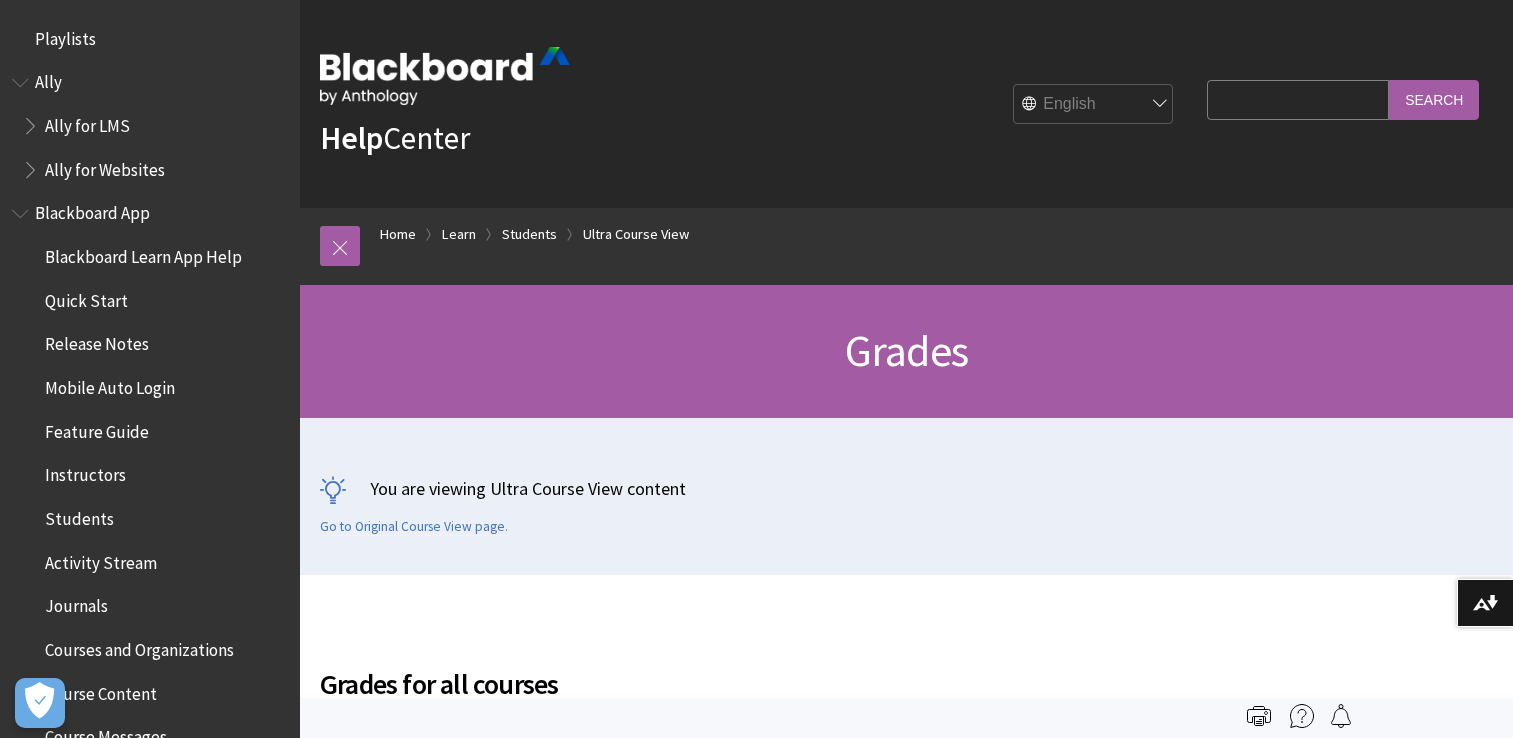 scroll, scrollTop: 613, scrollLeft: 0, axis: vertical 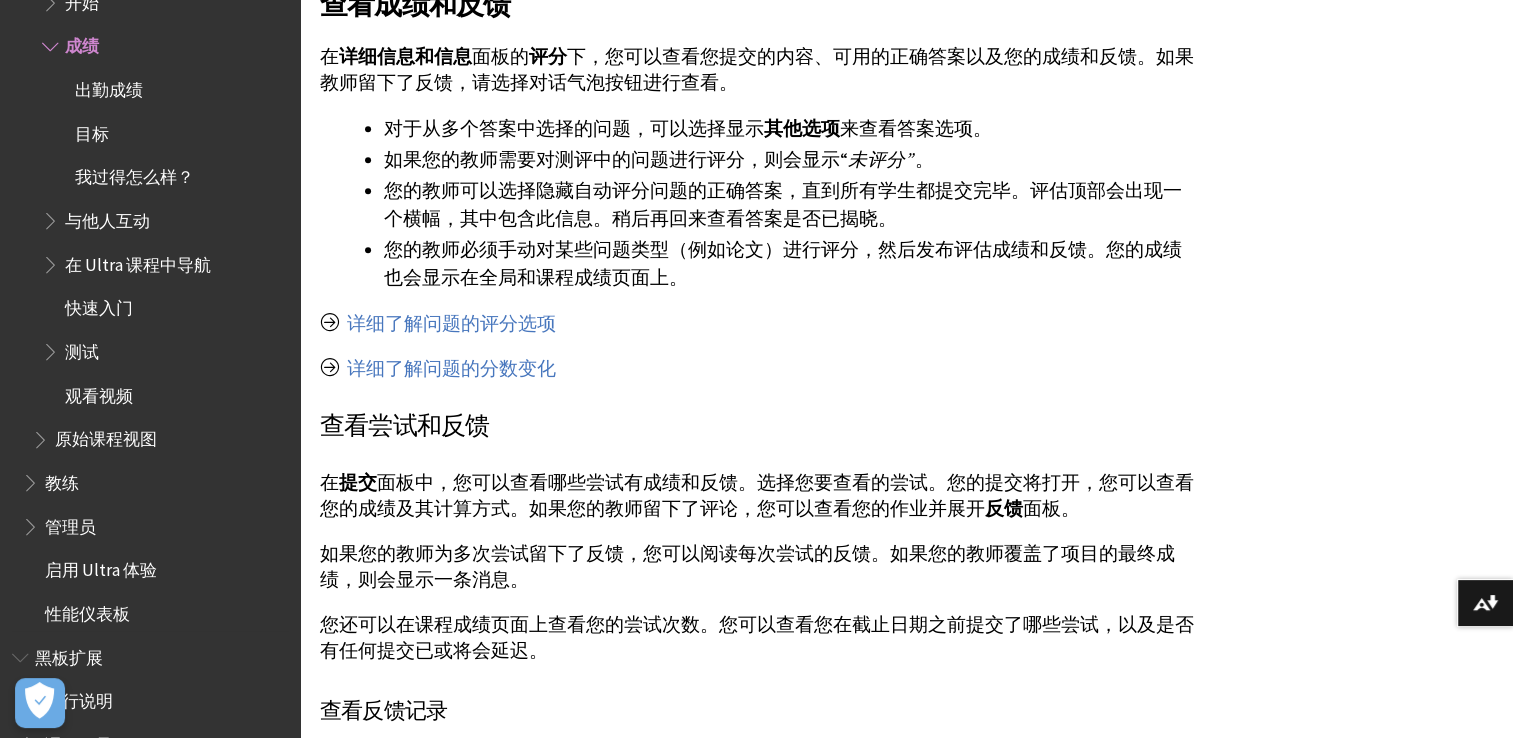 click on "我过得怎么样？" at bounding box center (134, 174) 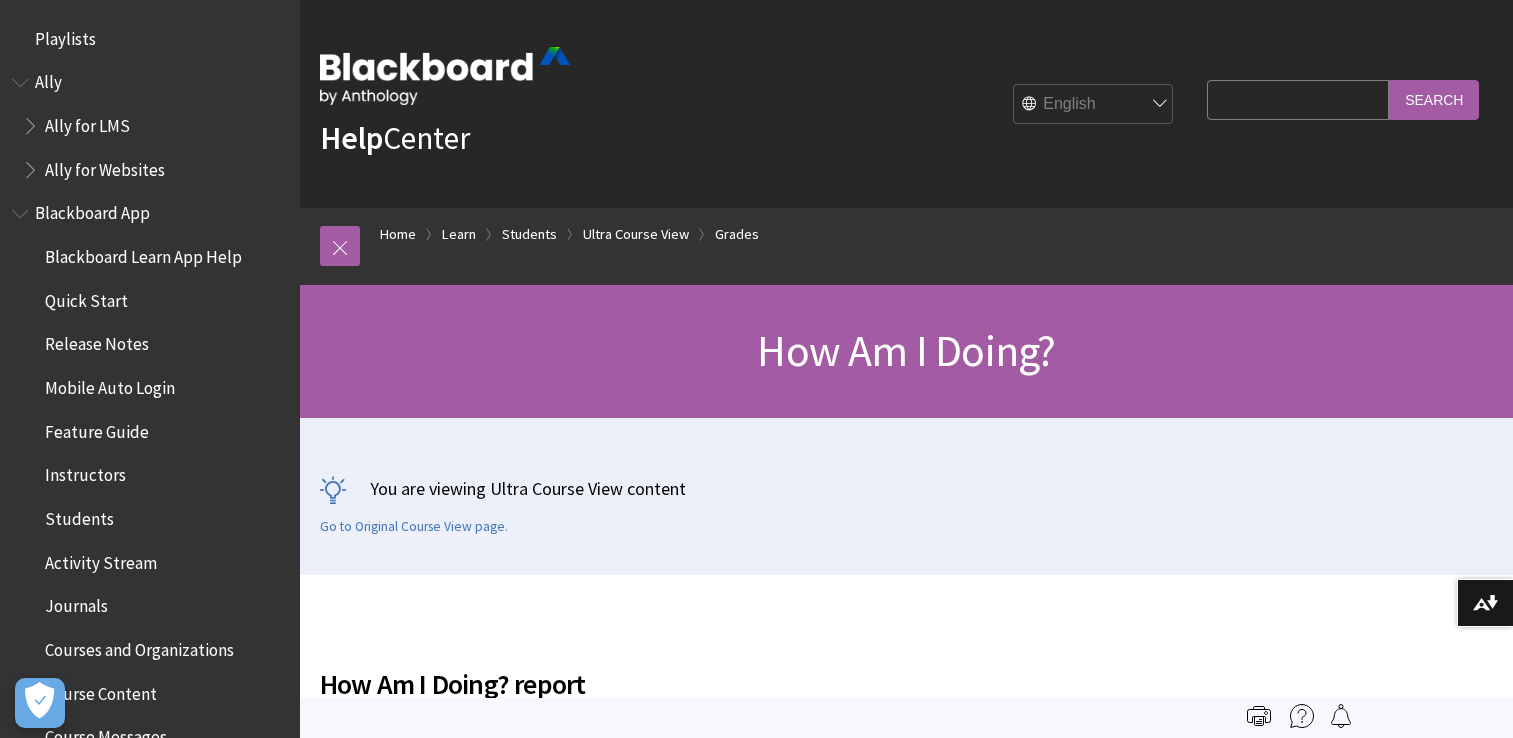 scroll, scrollTop: 0, scrollLeft: 0, axis: both 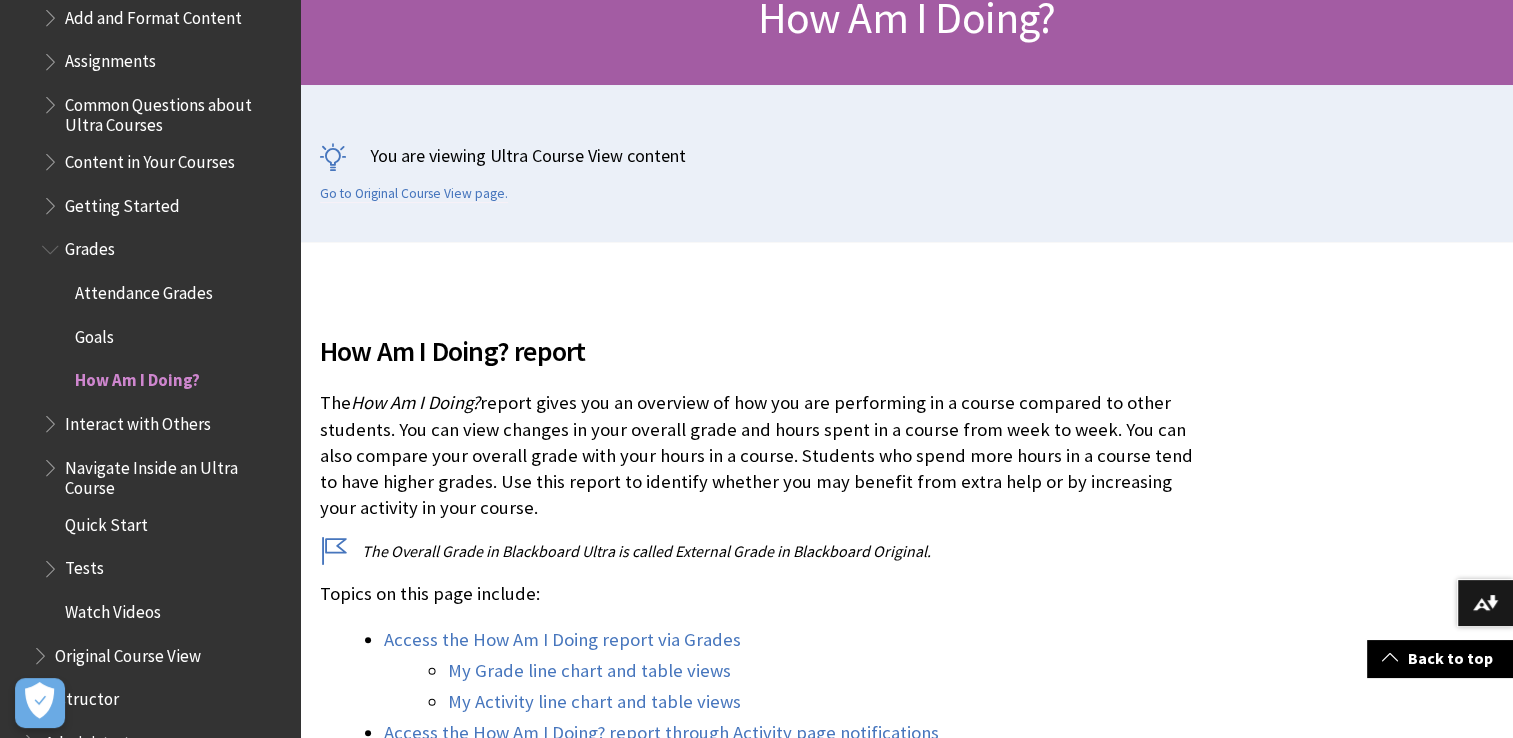 click on "Attendance Grades" at bounding box center [144, 289] 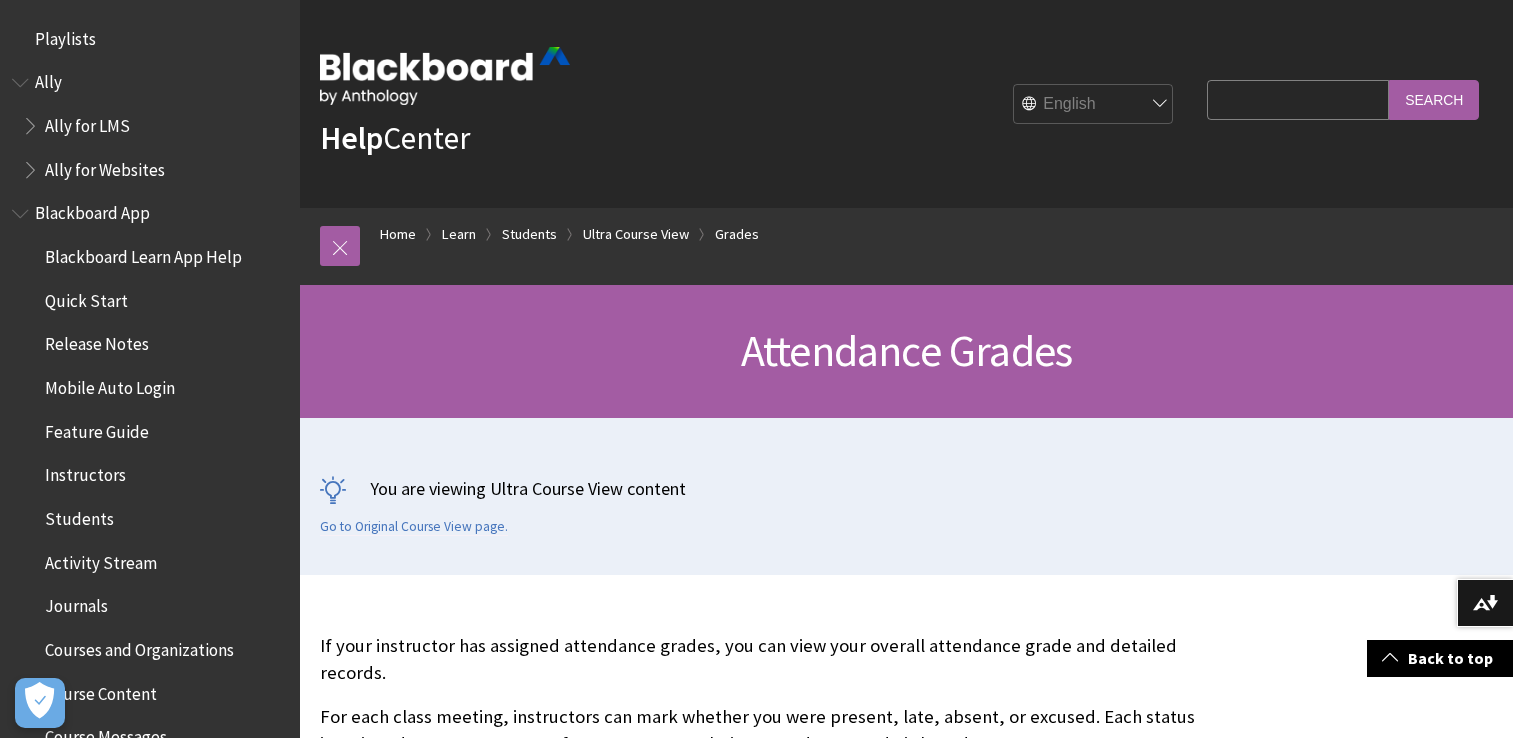 scroll, scrollTop: 666, scrollLeft: 0, axis: vertical 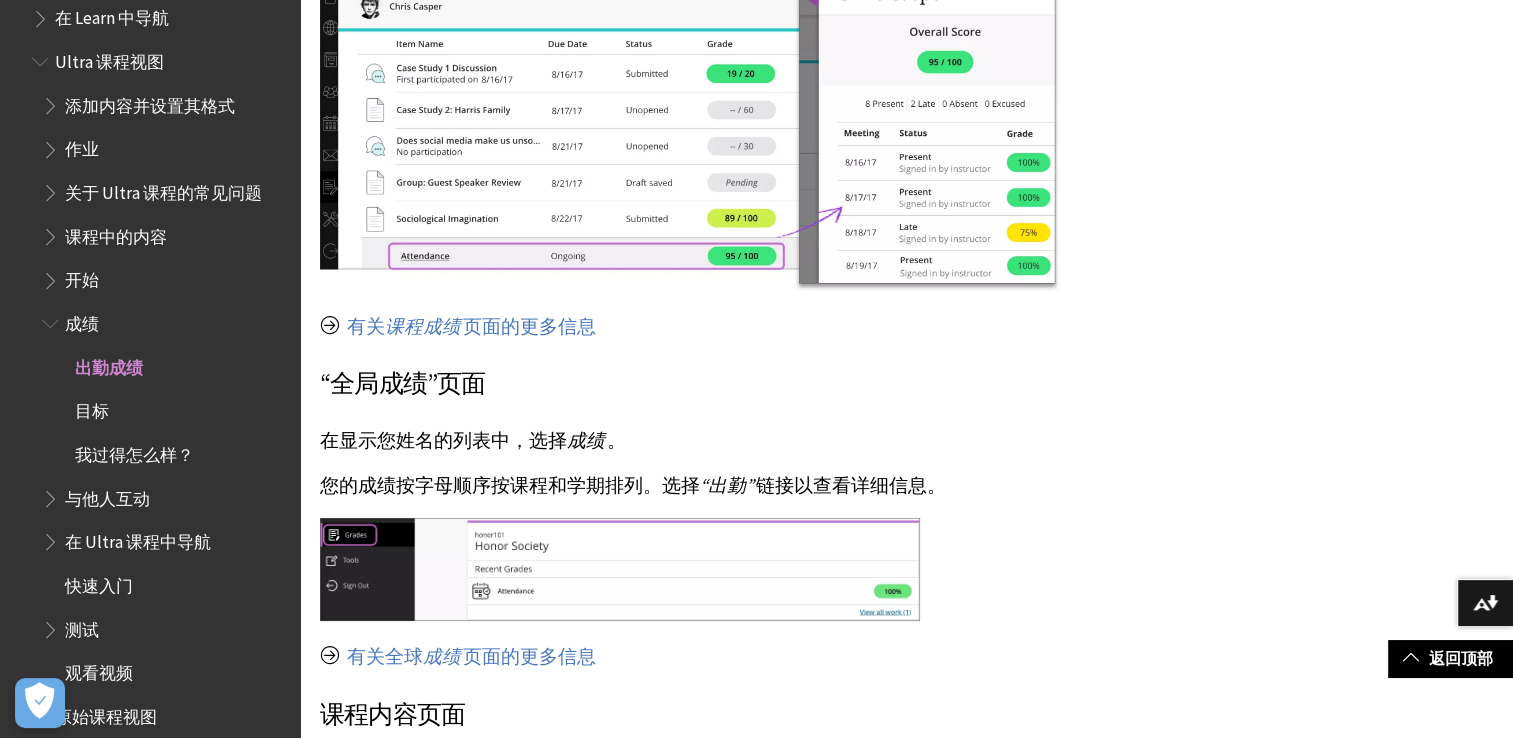 click on "目标" at bounding box center (92, 408) 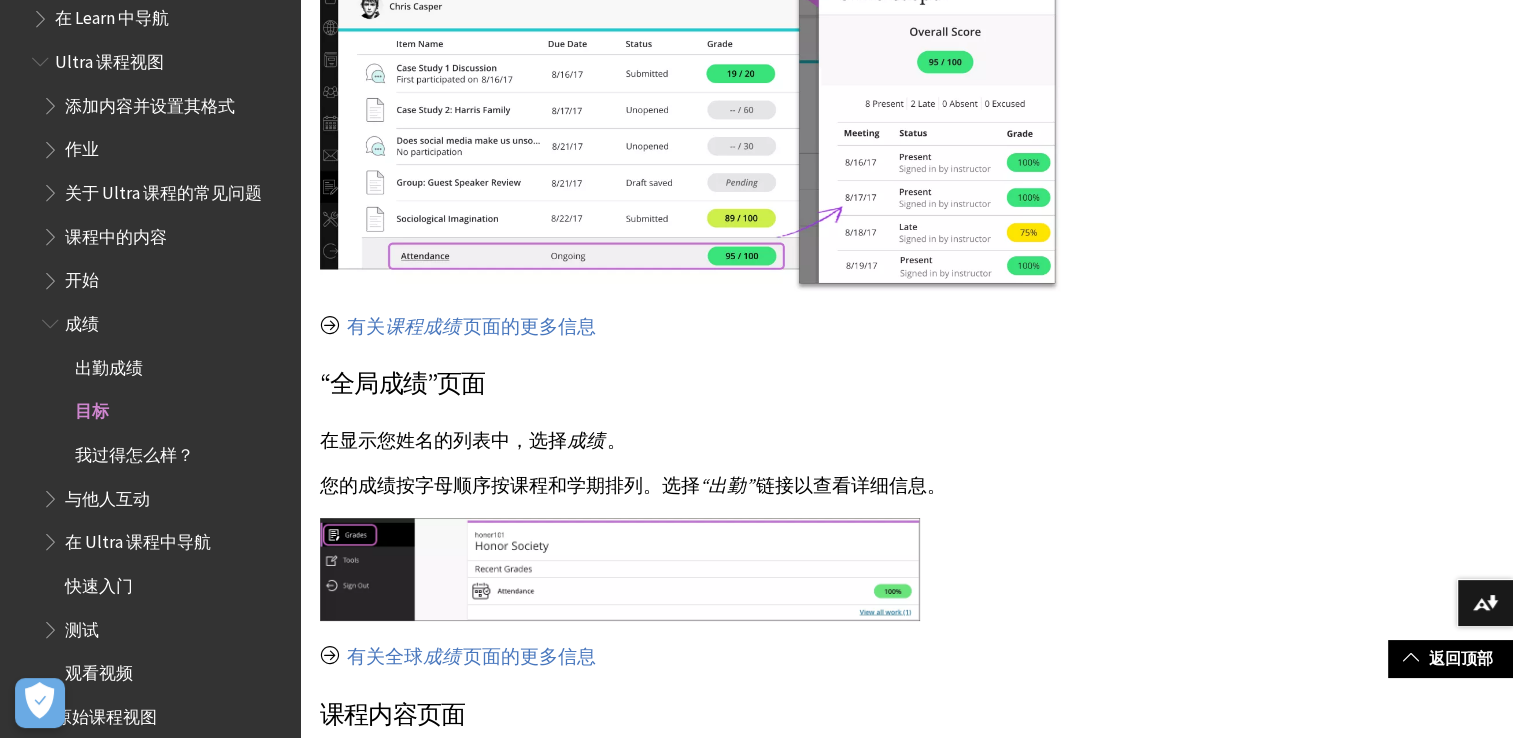 click on "目标" at bounding box center (92, 408) 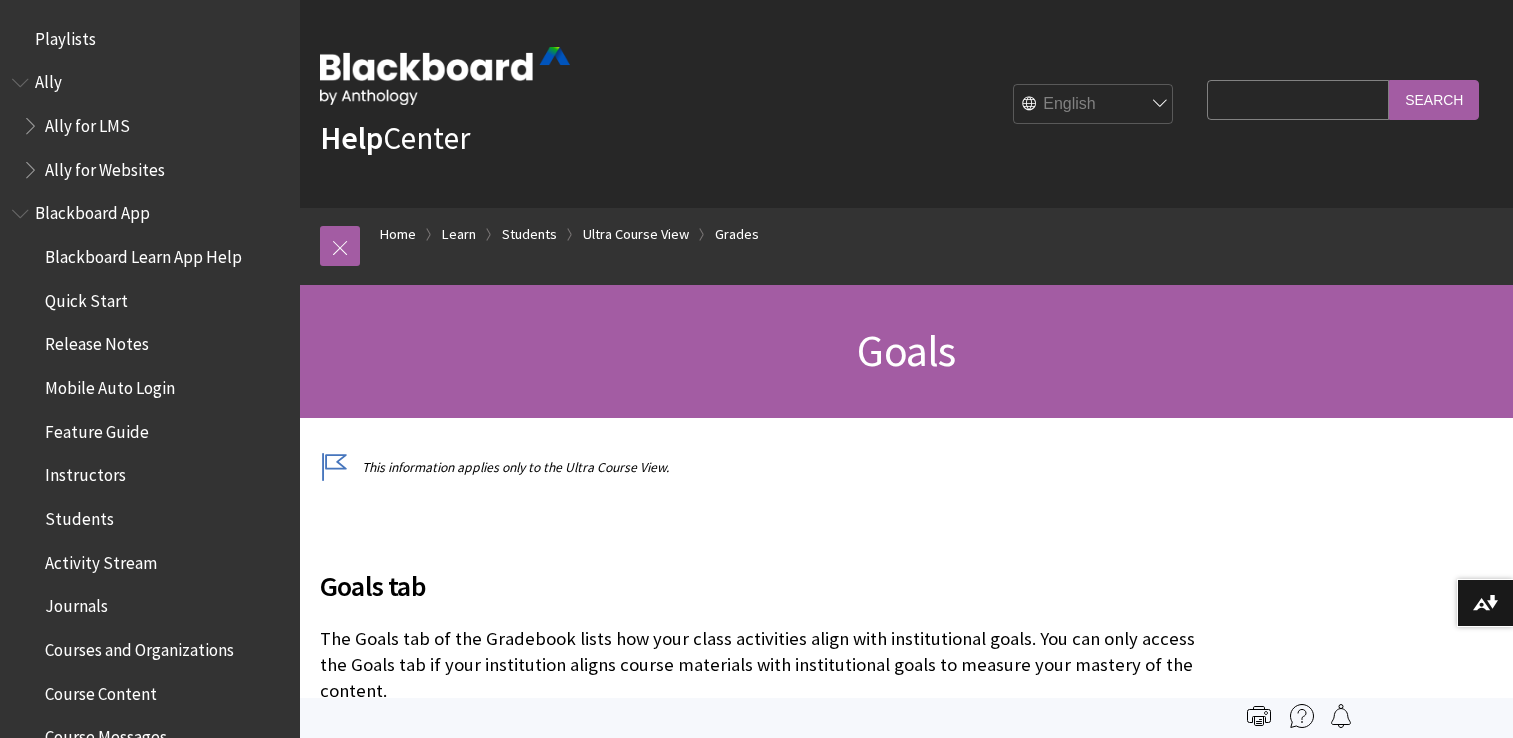 scroll, scrollTop: 0, scrollLeft: 0, axis: both 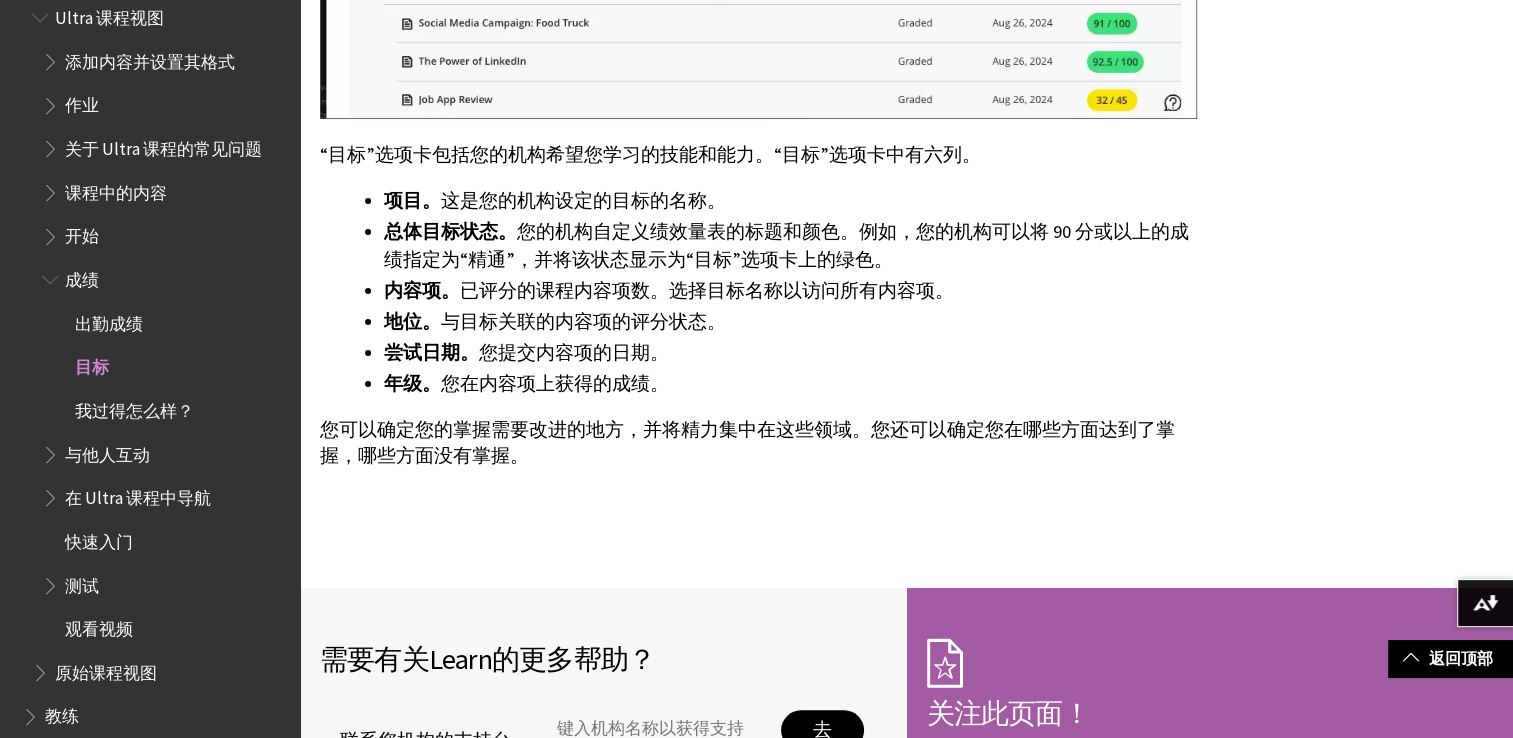 click on "成绩" at bounding box center [165, 280] 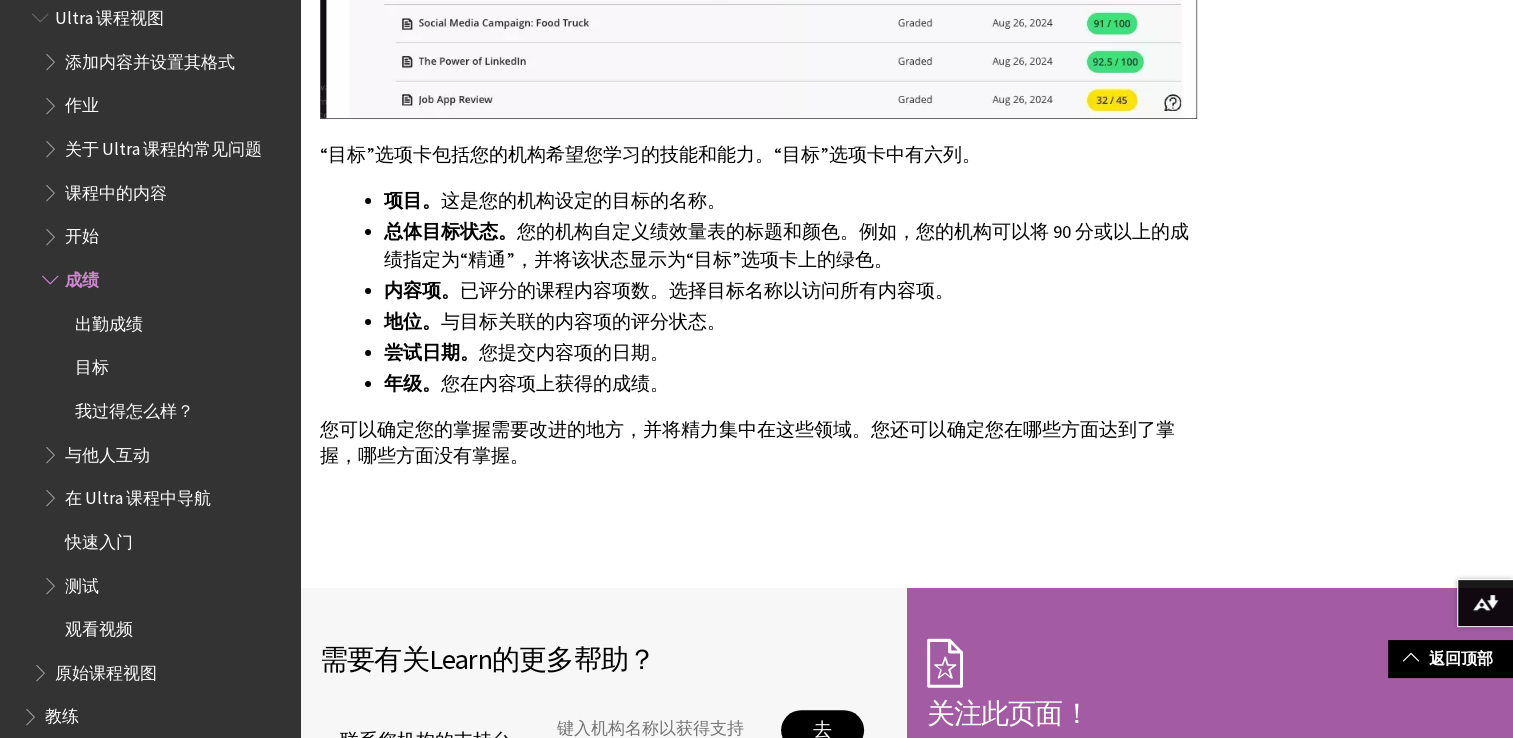click on "成绩" at bounding box center [82, 276] 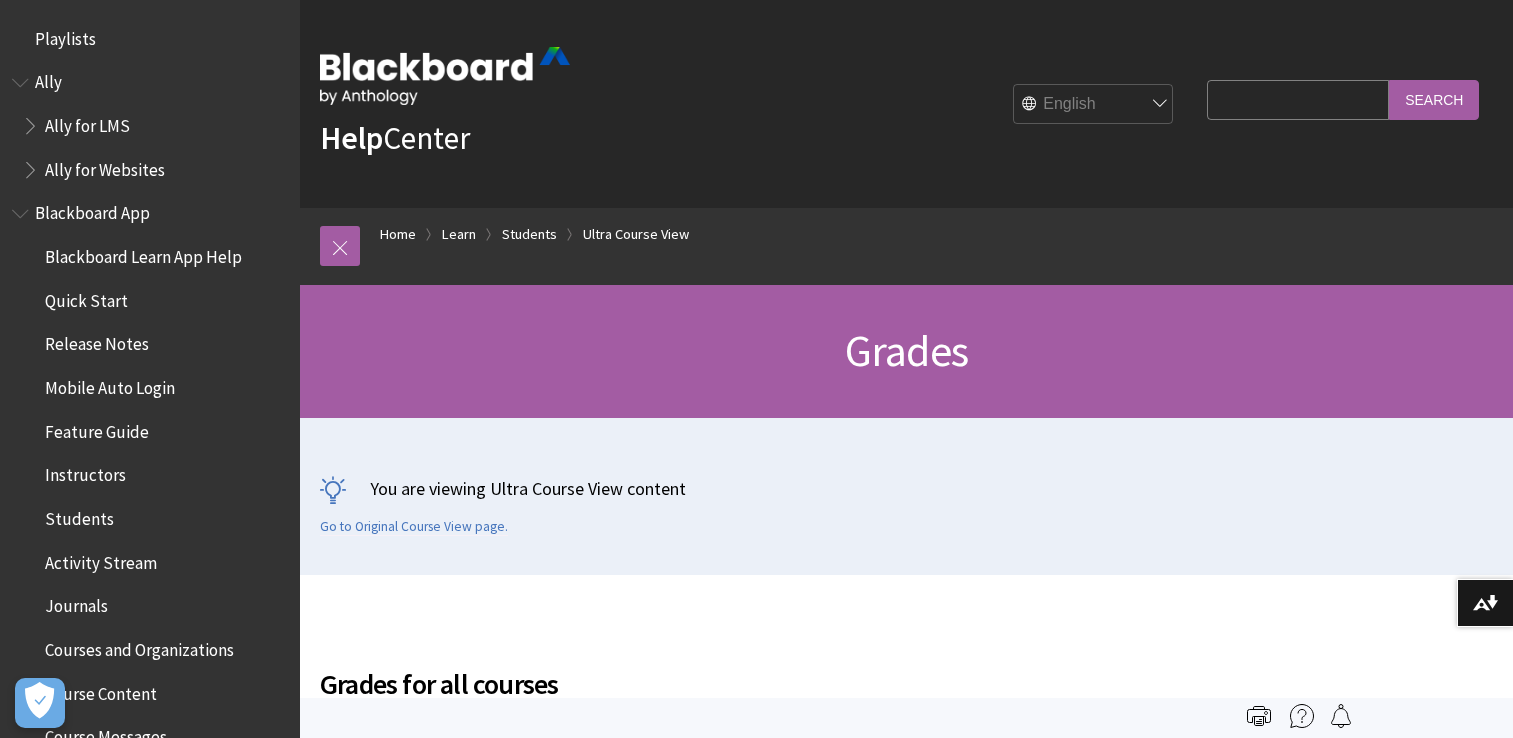 scroll, scrollTop: 0, scrollLeft: 0, axis: both 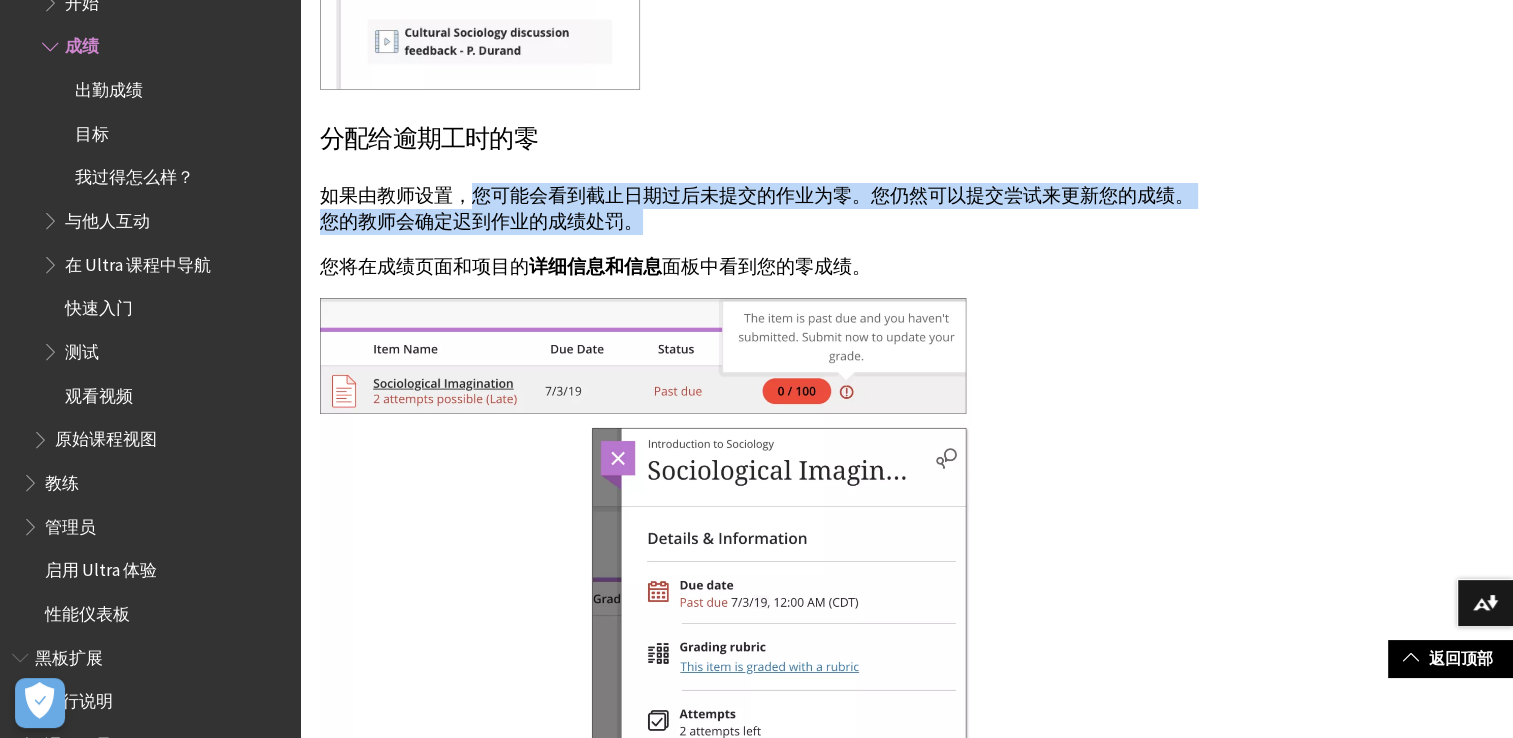 drag, startPoint x: 469, startPoint y: 194, endPoint x: 826, endPoint y: 214, distance: 357.55978 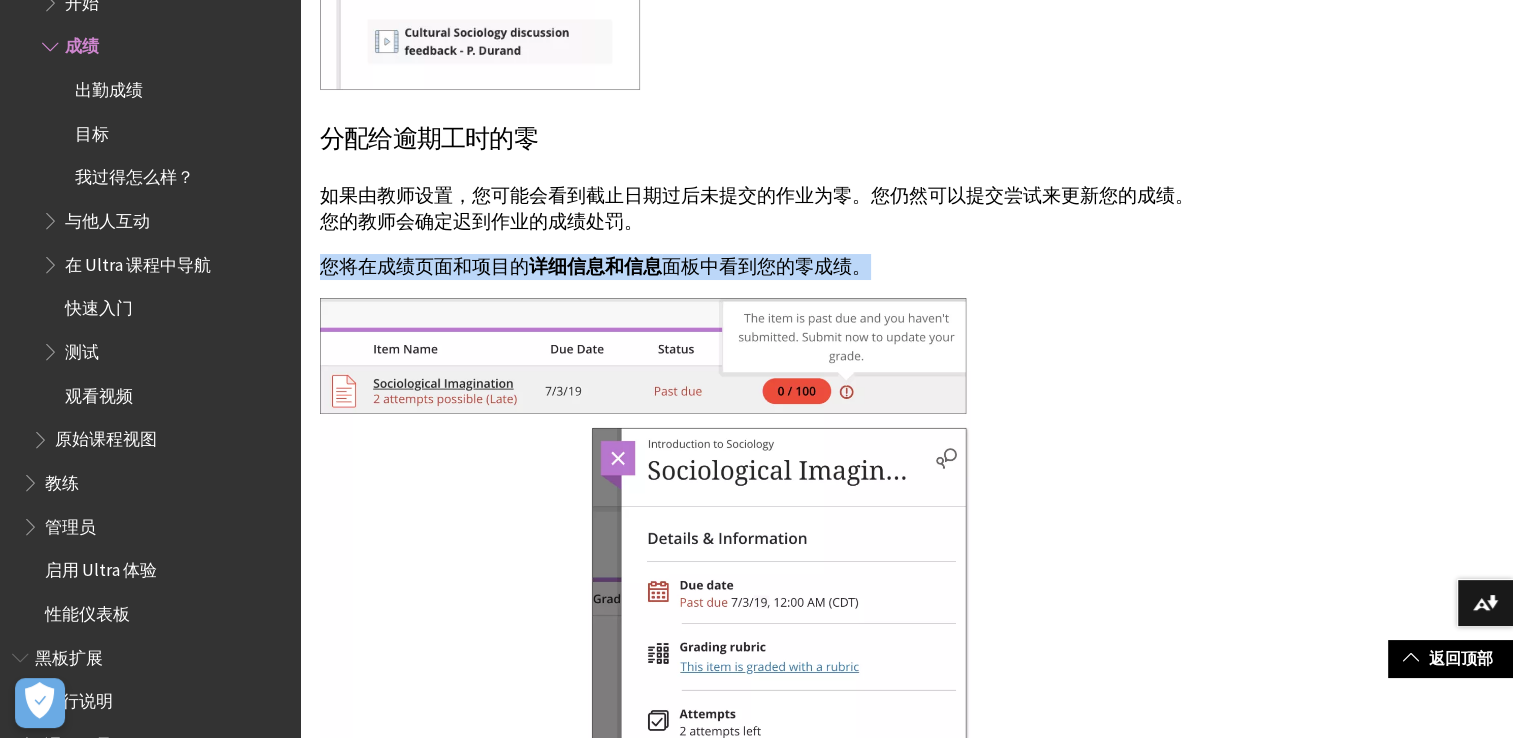 drag, startPoint x: 317, startPoint y: 268, endPoint x: 876, endPoint y: 263, distance: 559.02234 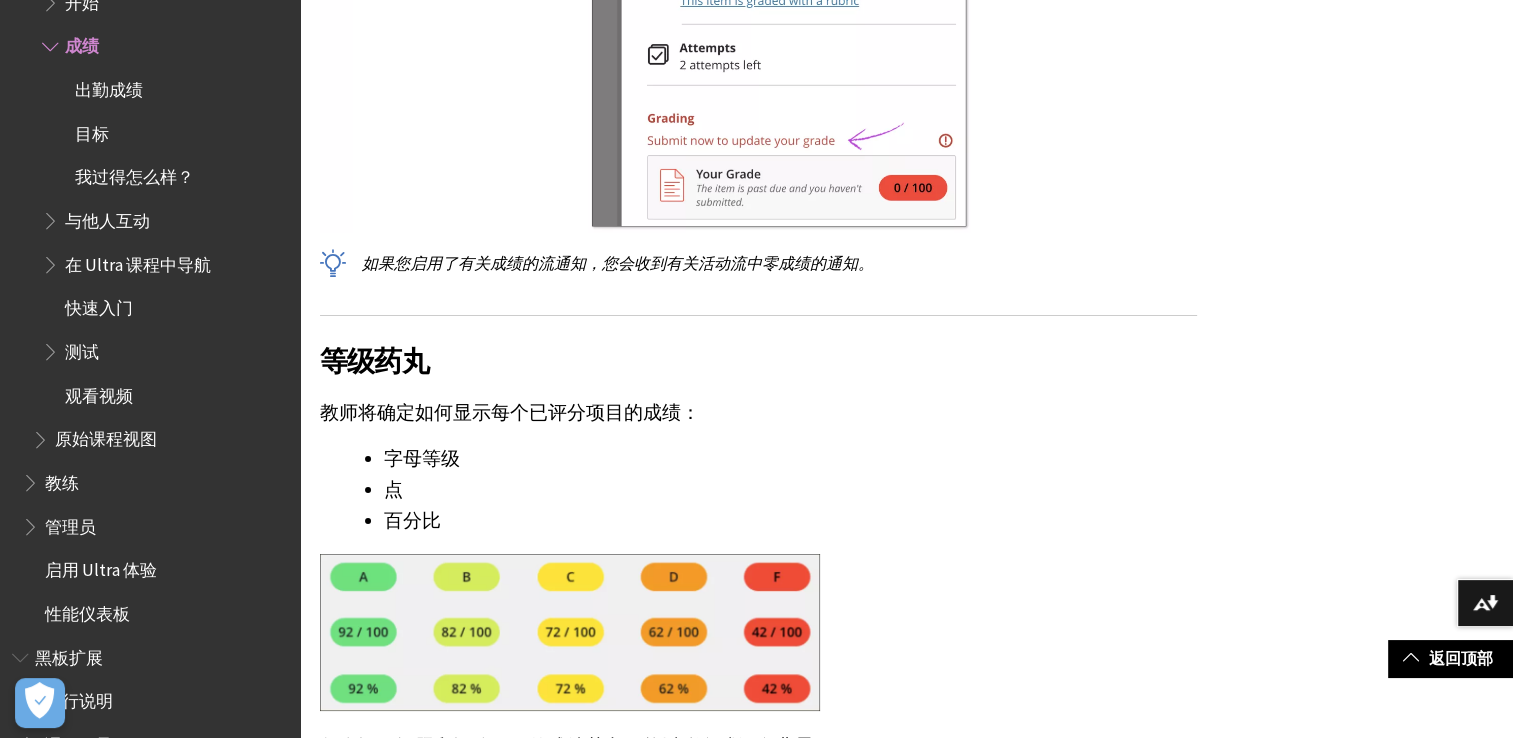 scroll, scrollTop: 4000, scrollLeft: 0, axis: vertical 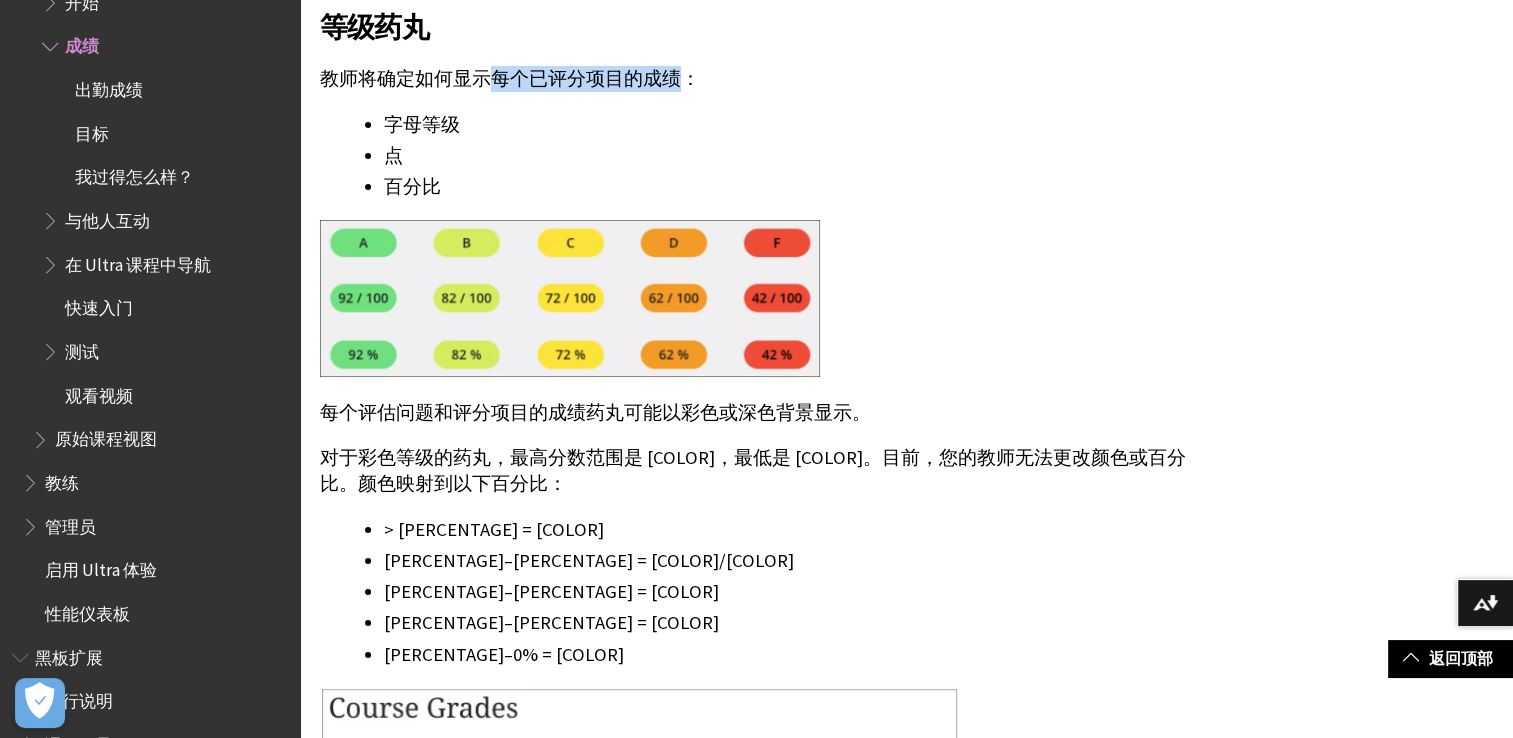 drag, startPoint x: 487, startPoint y: 84, endPoint x: 682, endPoint y: 82, distance: 195.01025 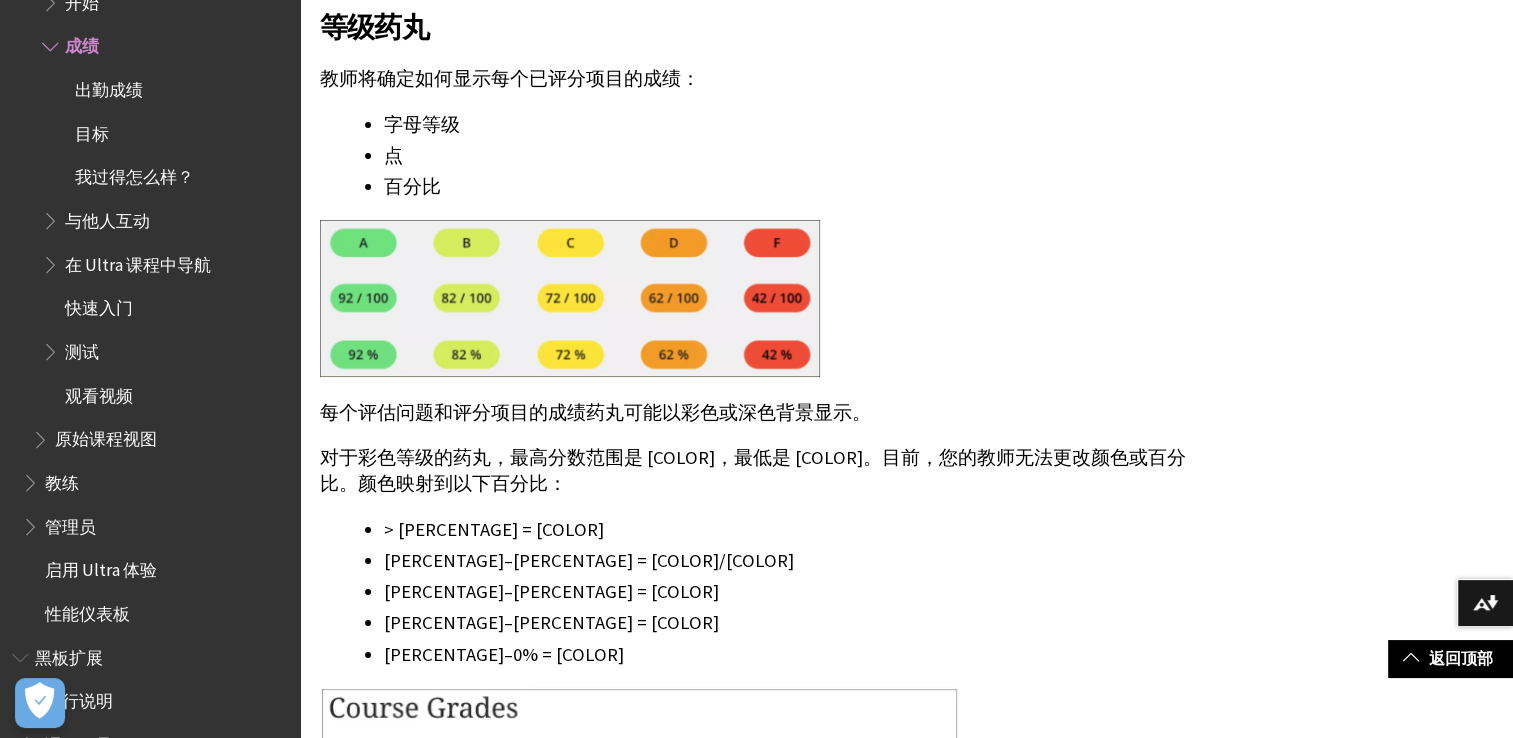 click on "等级药丸 教师将确定如何显示每个已评分项目的成绩： 字母等级 点 百分比
每个评估问题和评分项目的成绩药丸可能以彩色或深色背景显示。 对于彩色等级的药丸，最高分数范围是绿色，最低是红色。目前，您的教师无法更改颜色或百分比。颜色映射到以下百分比： > 90% = 绿色 89–80% = 黄色/绿色 79–70% = 黄色 69–60% = 橙色 59–0% = 红色
您的机构可以禁用所有课程的配色方案。等级药丸以深色背景和白色等级出现。颜色不会用于传达性能。" at bounding box center (758, 685) 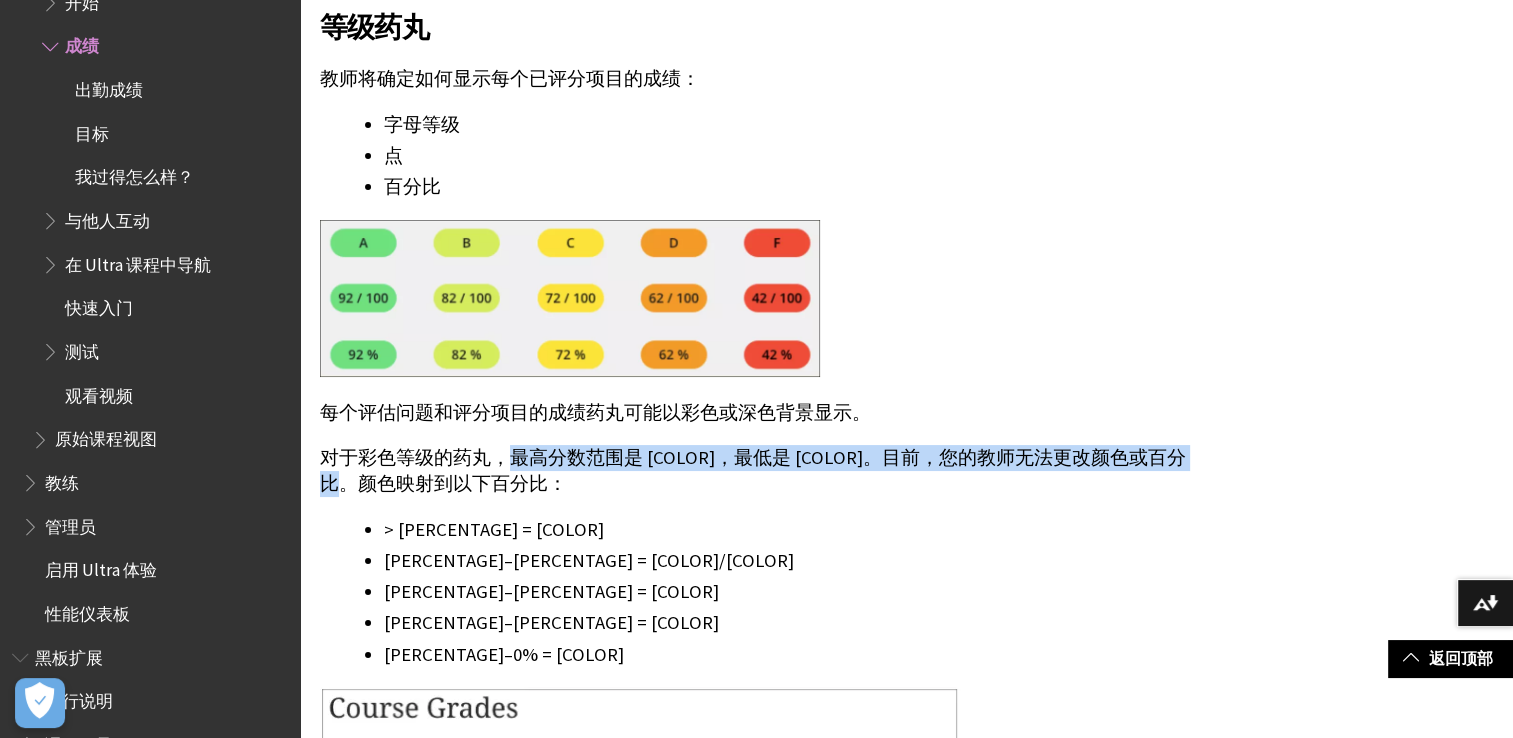 drag, startPoint x: 514, startPoint y: 464, endPoint x: 841, endPoint y: 473, distance: 327.12384 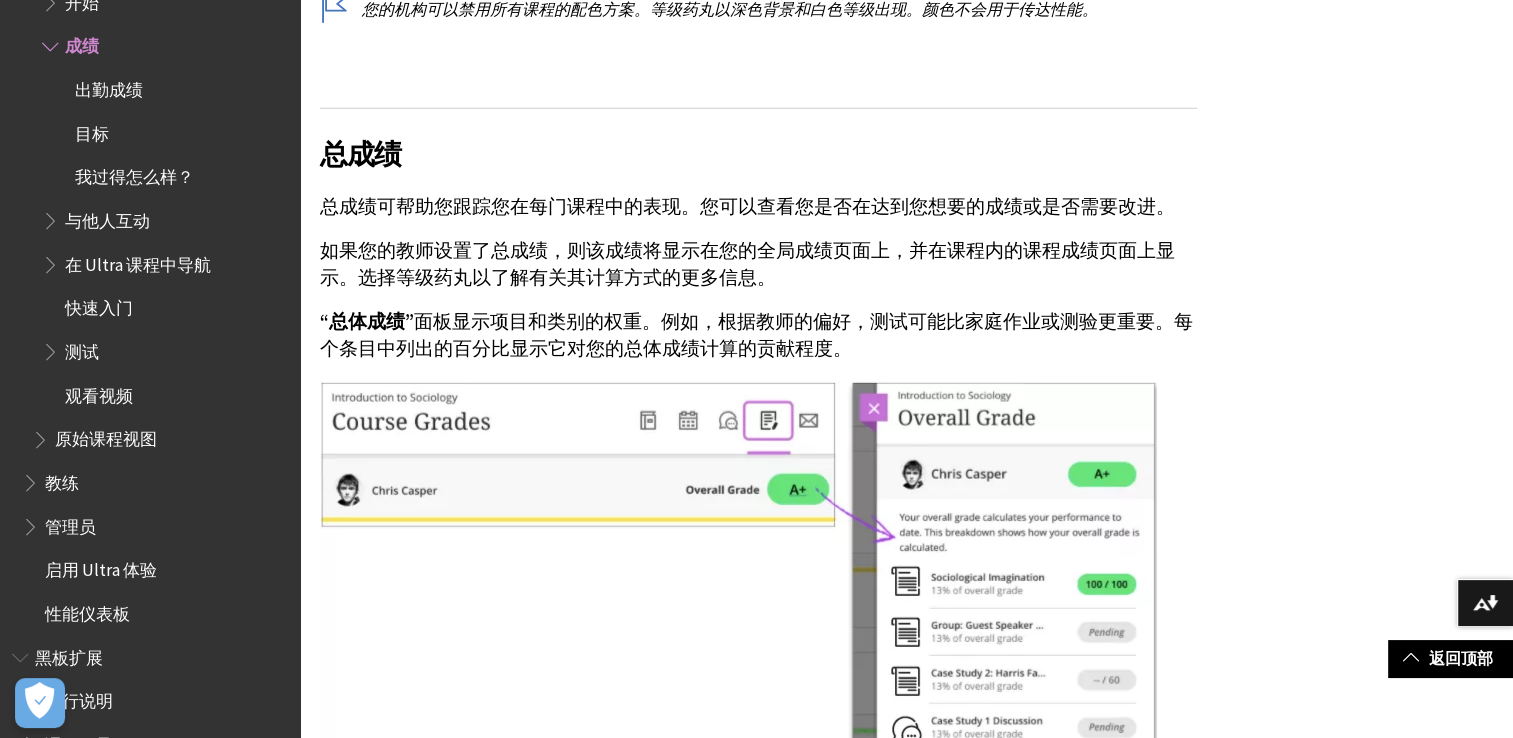 scroll, scrollTop: 5333, scrollLeft: 0, axis: vertical 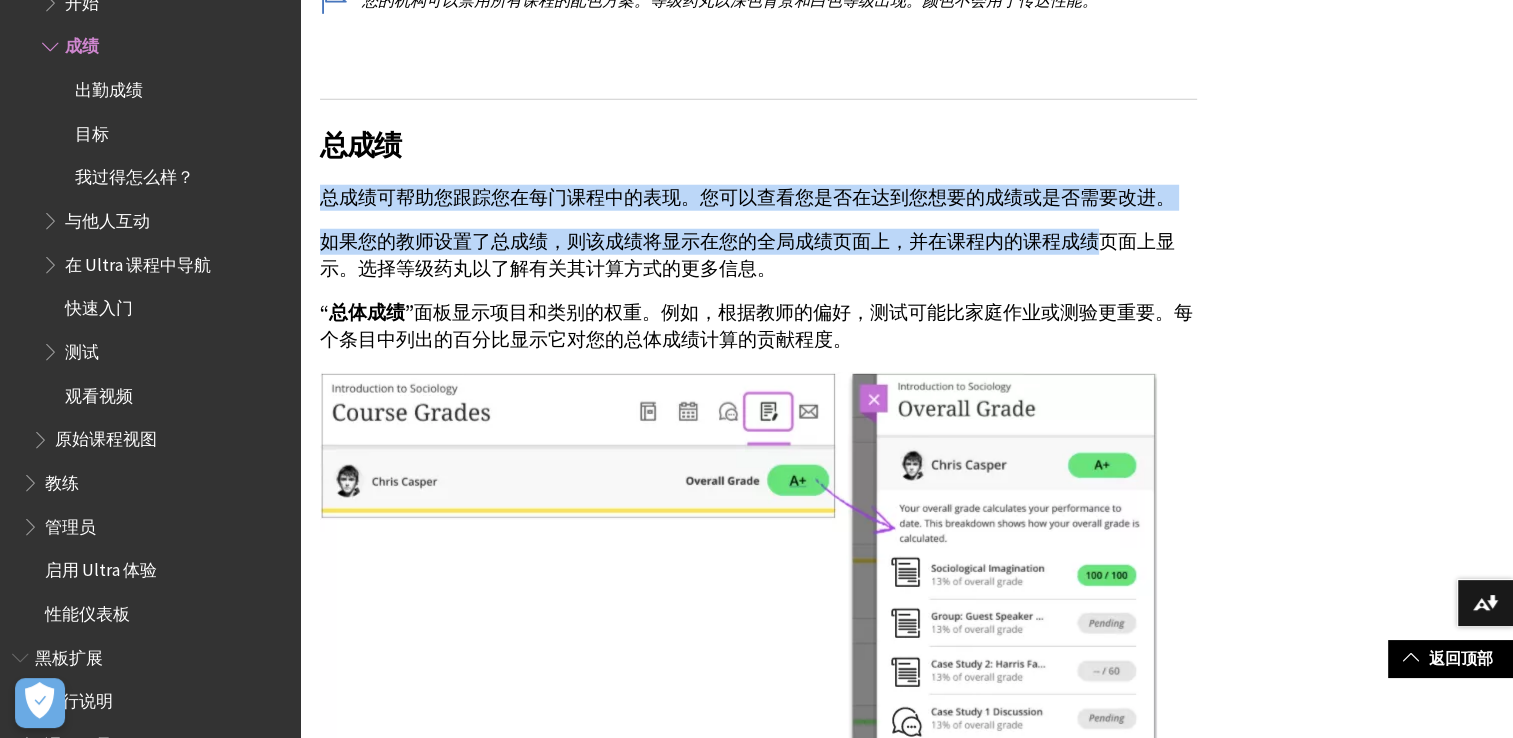 drag, startPoint x: 324, startPoint y: 202, endPoint x: 1077, endPoint y: 220, distance: 753.2151 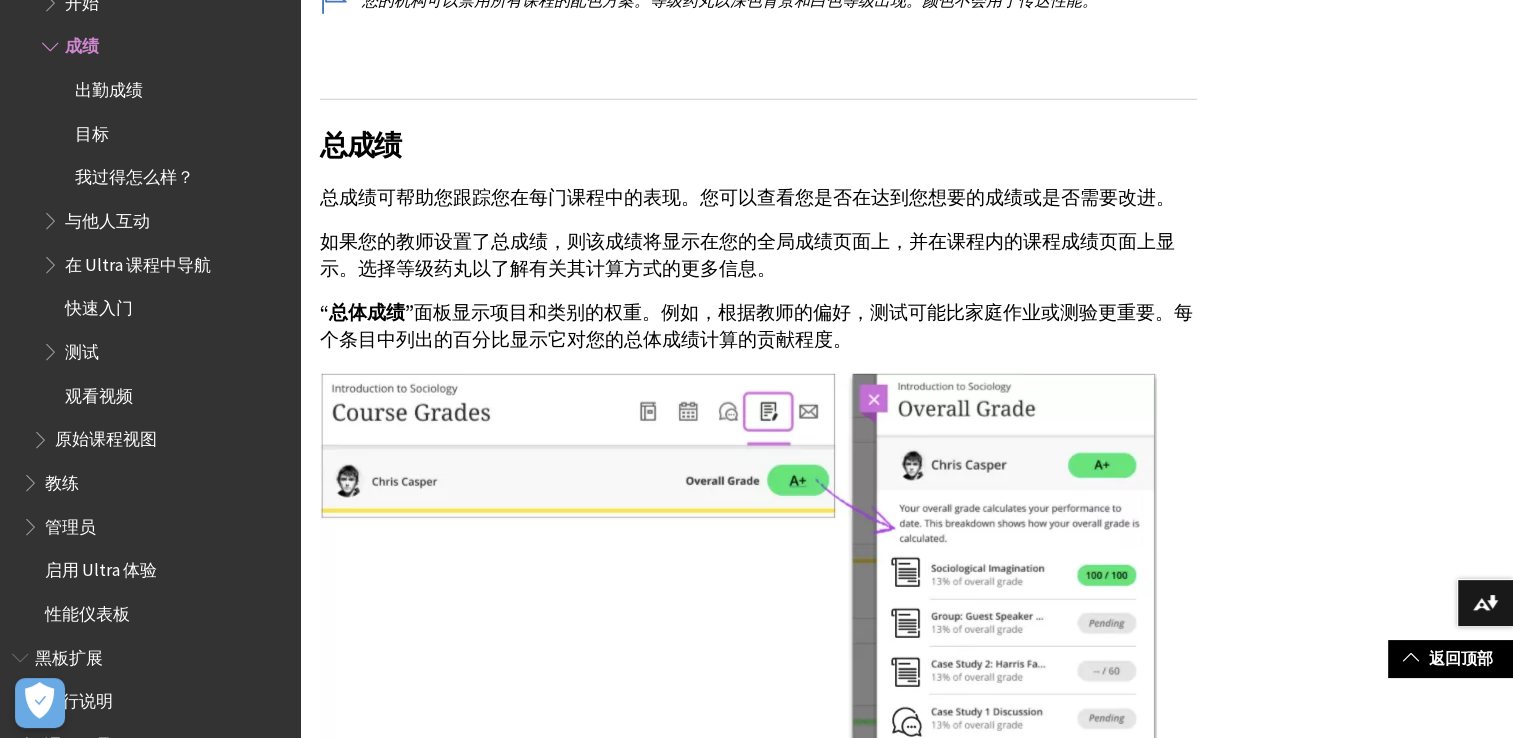 click on "“总体成绩” 面板显示项目和类别的权重。例如，根据教师的偏好，测试可能比家庭作业或测验更重要。每个条目中列出的百分比显示它对您的总体成绩计算的贡献程度。" at bounding box center [758, 326] 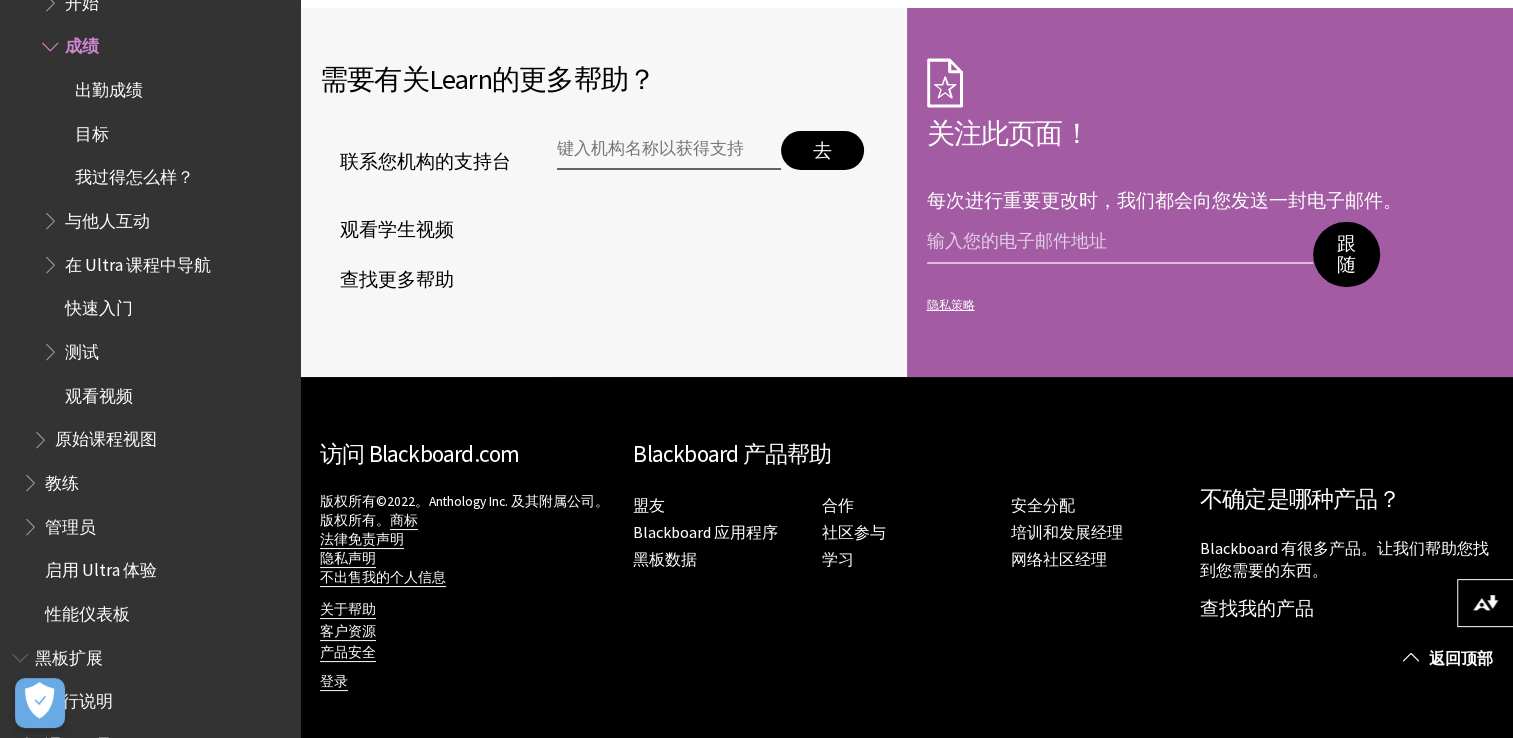 scroll, scrollTop: 6935, scrollLeft: 0, axis: vertical 